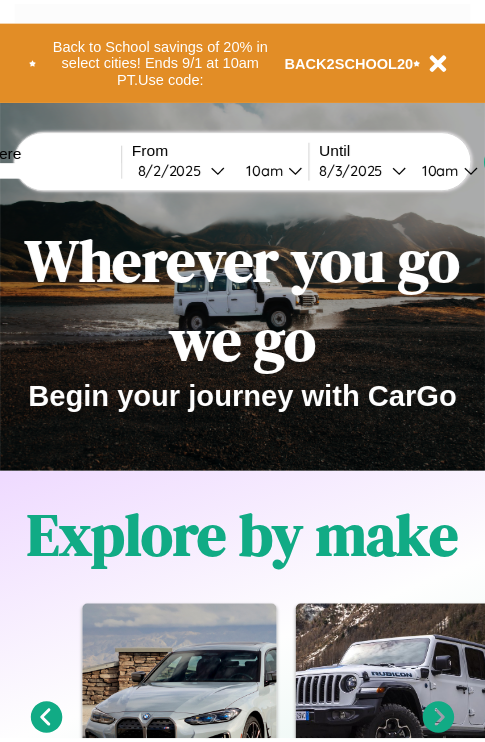scroll, scrollTop: 0, scrollLeft: 0, axis: both 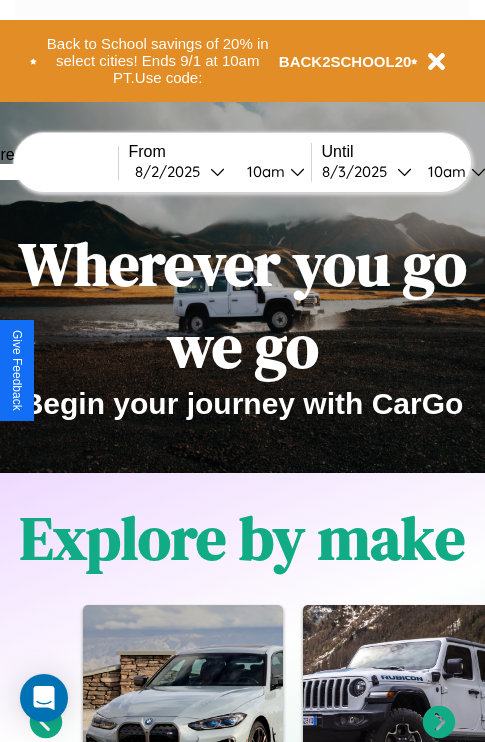 click at bounding box center (43, 172) 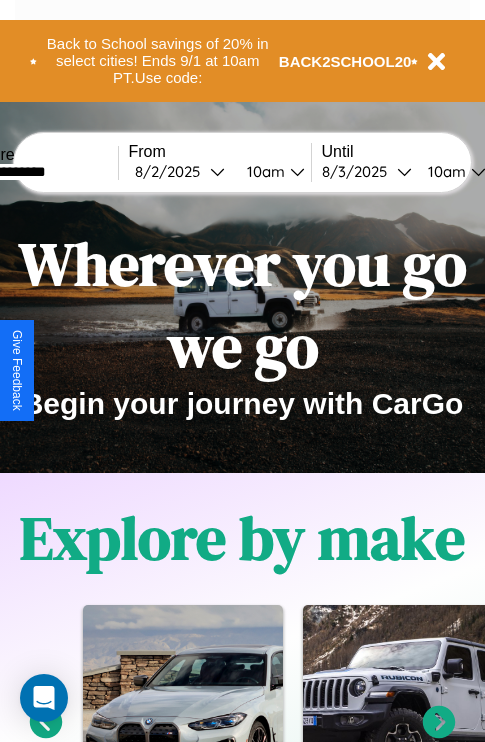 type on "**********" 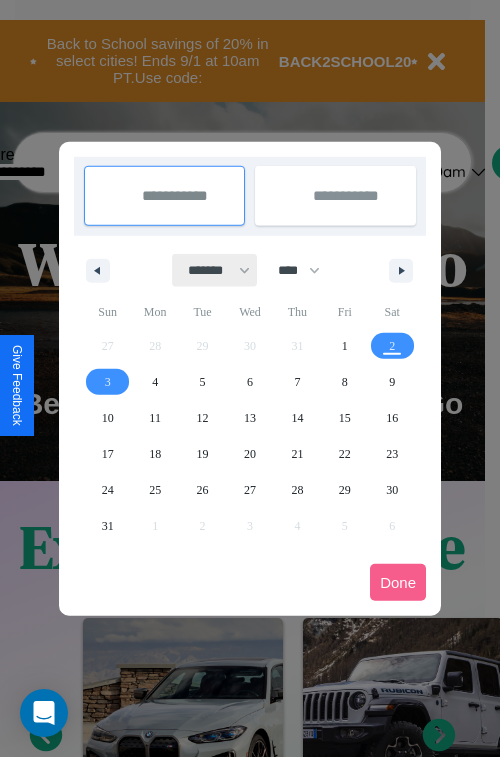 click on "******* ******** ***** ***** *** **** **** ****** ********* ******* ******** ********" at bounding box center (215, 270) 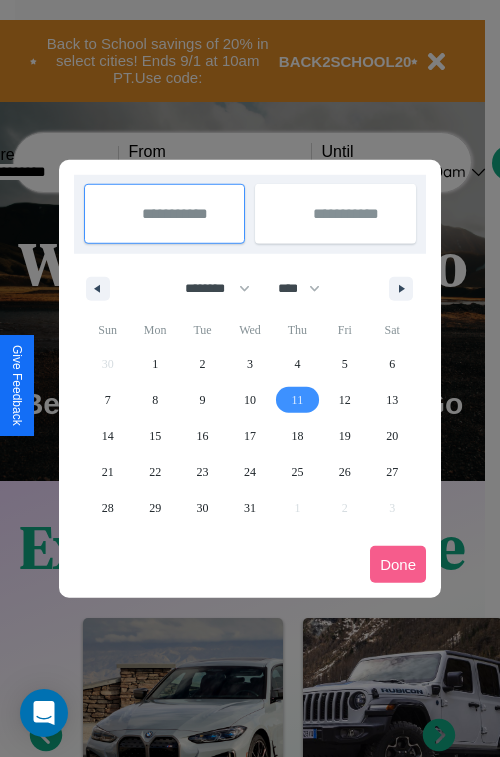 click on "11" at bounding box center (298, 400) 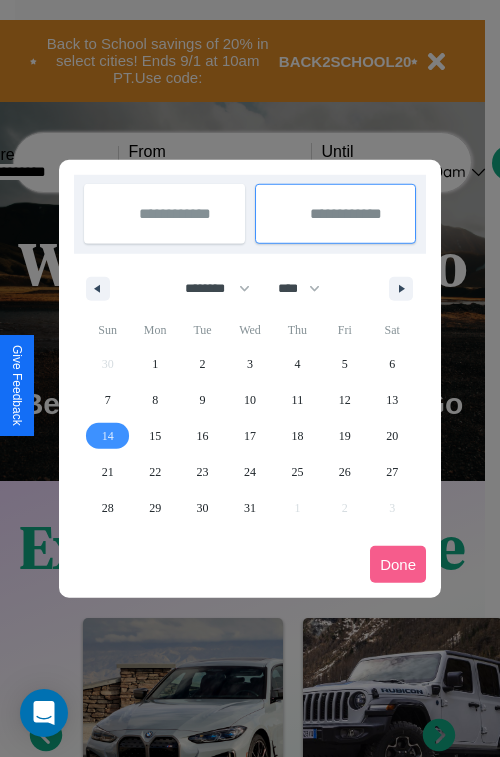 click on "14" at bounding box center (108, 436) 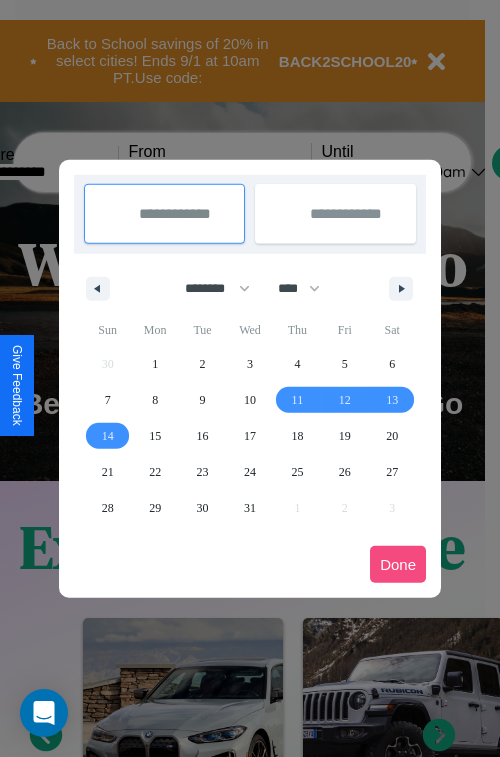 click on "Done" at bounding box center (398, 564) 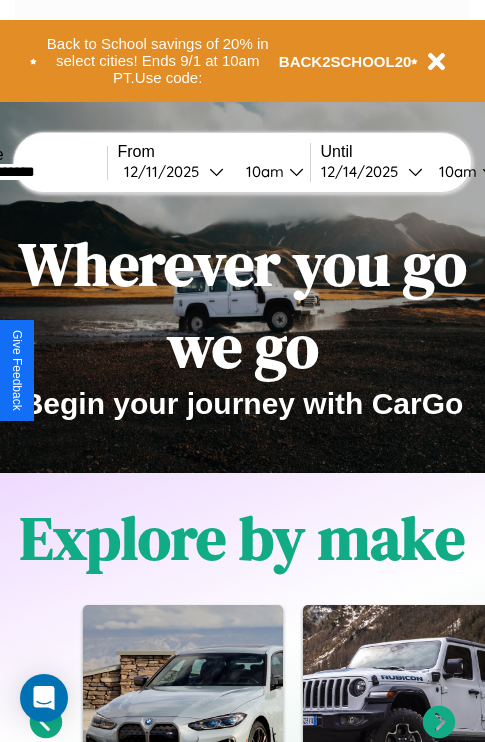 click on "10am" at bounding box center [262, 171] 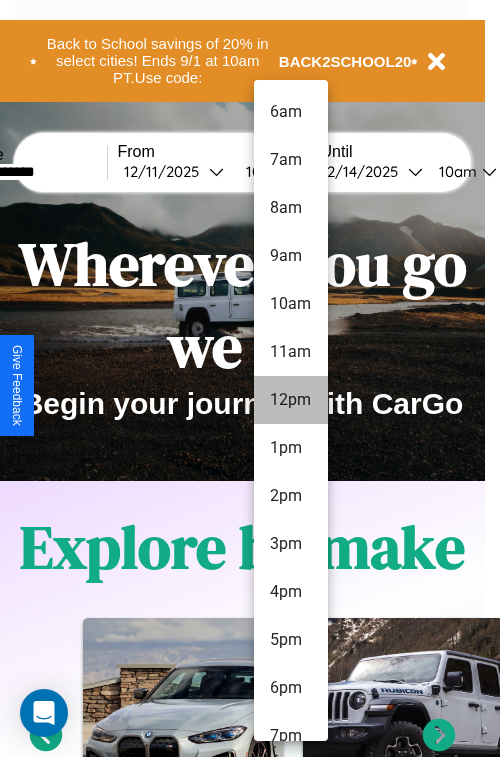 click on "12pm" at bounding box center (291, 400) 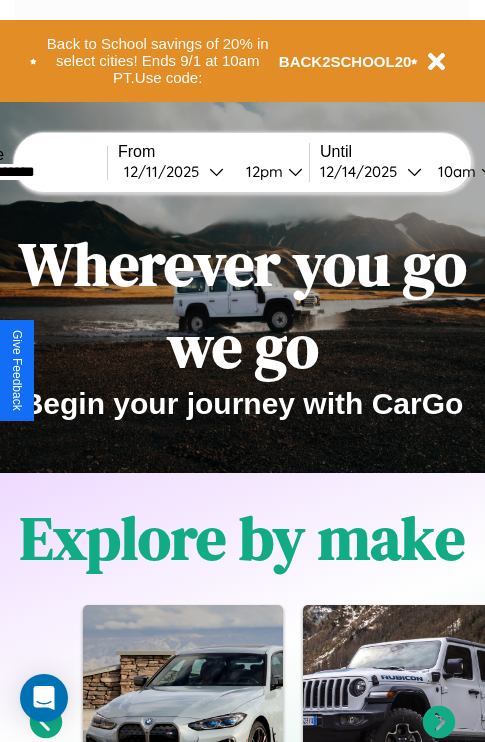 click on "10am" at bounding box center (454, 171) 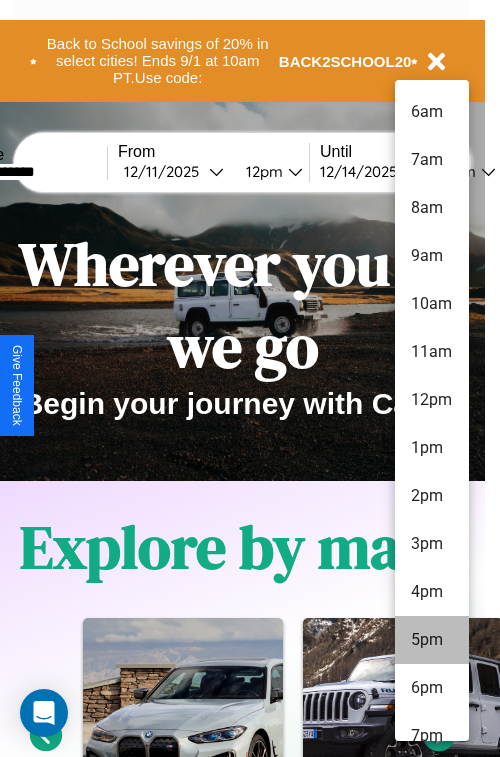 click on "5pm" at bounding box center [432, 640] 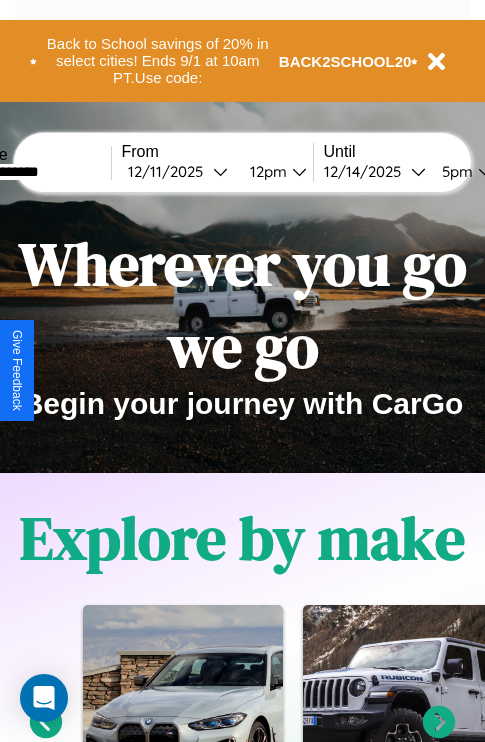 scroll, scrollTop: 0, scrollLeft: 75, axis: horizontal 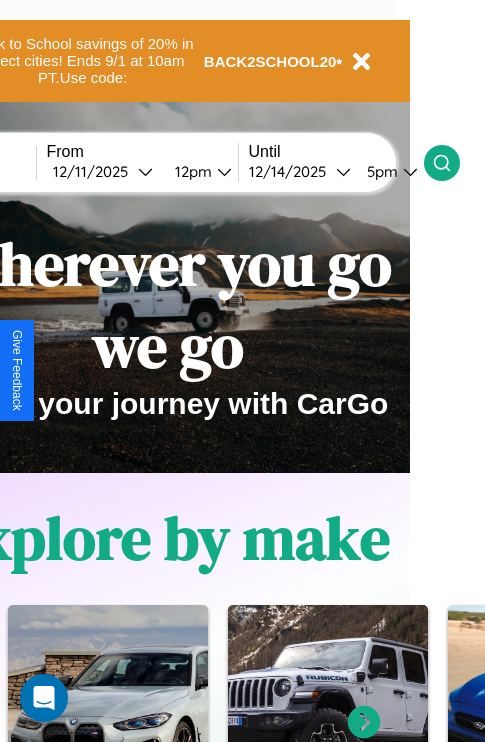 click 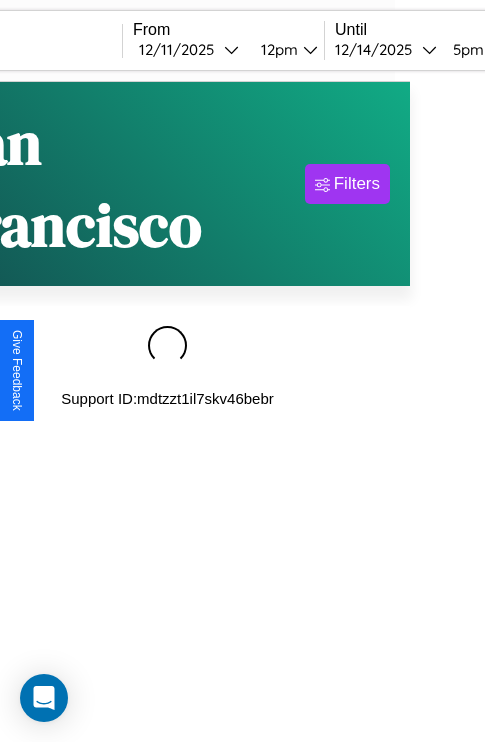 scroll, scrollTop: 0, scrollLeft: 0, axis: both 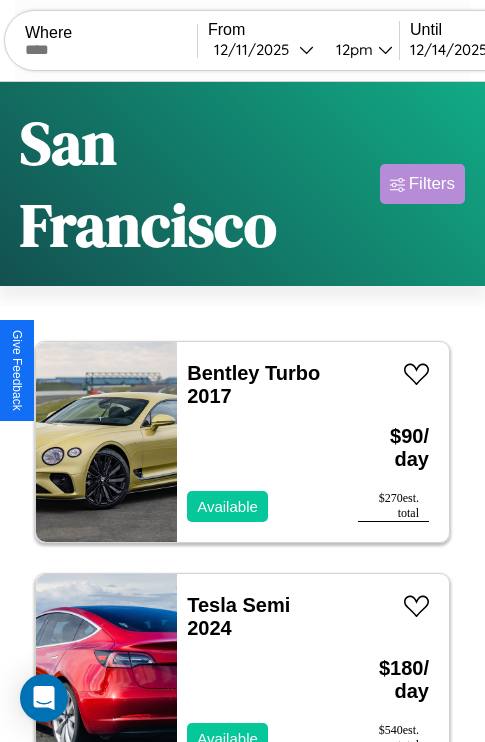 click on "Filters" at bounding box center (432, 184) 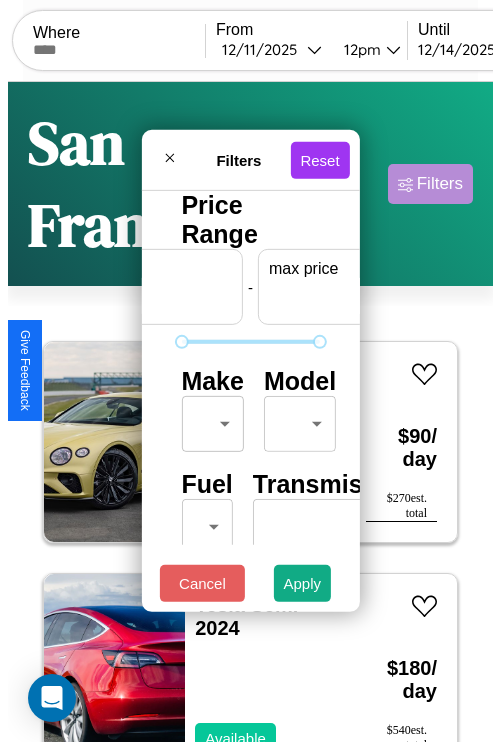 scroll, scrollTop: 0, scrollLeft: 124, axis: horizontal 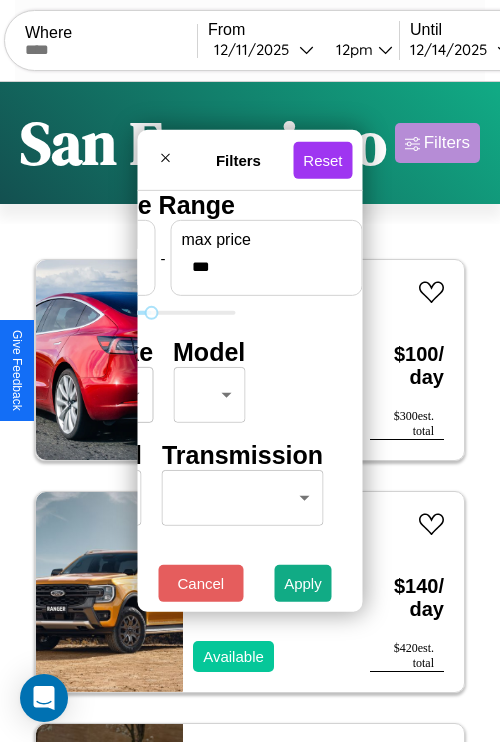 type on "***" 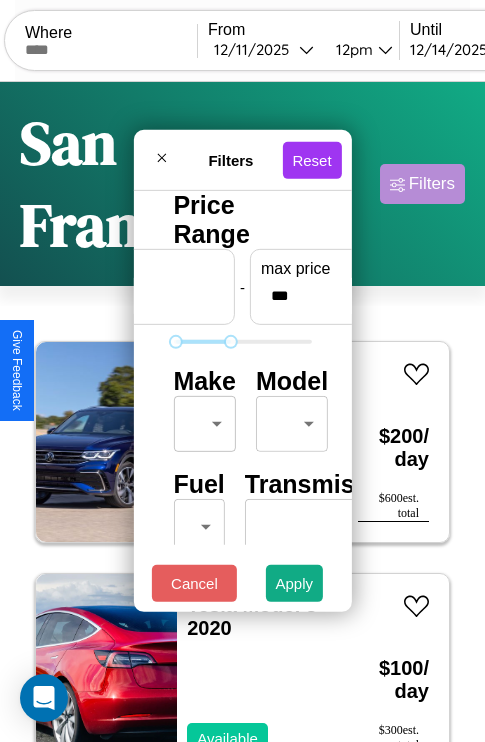 scroll, scrollTop: 162, scrollLeft: 63, axis: both 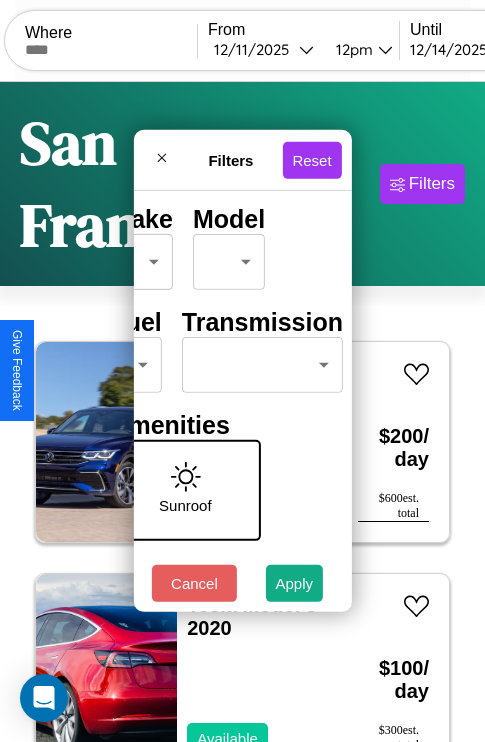 type on "*" 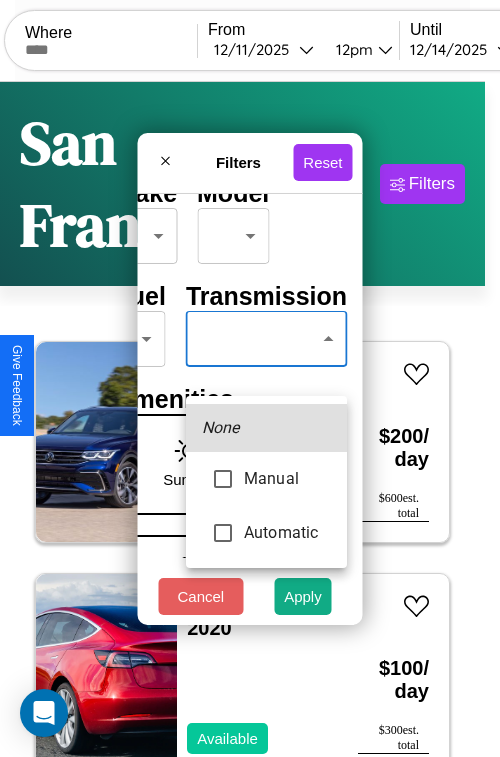 type on "*********" 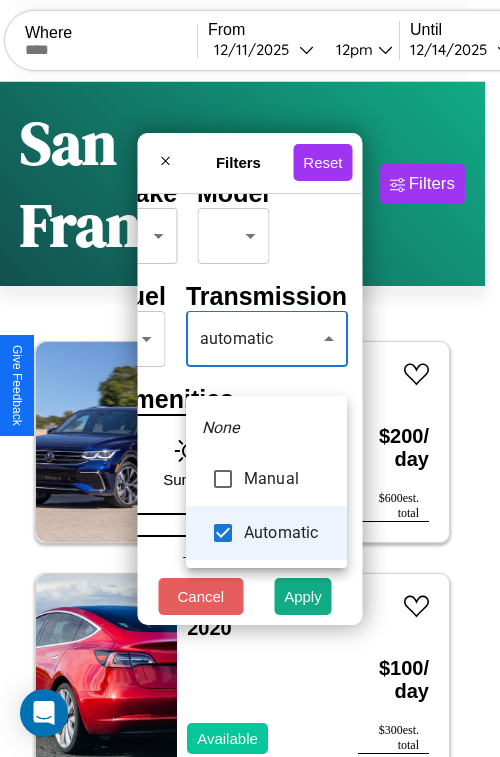 click at bounding box center [250, 378] 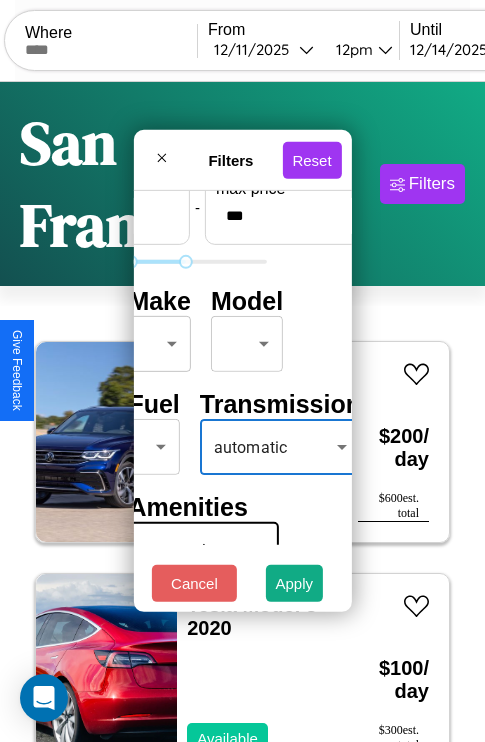 scroll, scrollTop: 59, scrollLeft: 40, axis: both 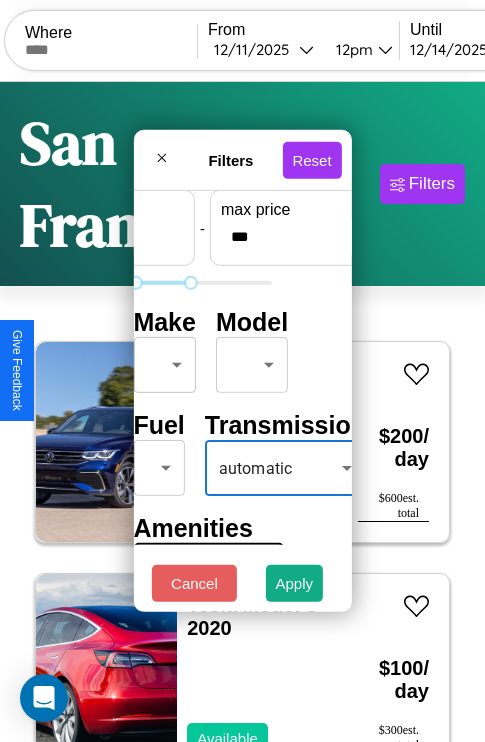click on "CarGo Where From [DATE] [TIME] Until [DATE] [TIME] Become a Host Login Sign Up [CITY] Filters 104  cars in this area These cars can be picked up in this city. Volkswagen   Passat   2014 Available $ 200  / day $ 600  est. total Tesla   Model 3   2020 Available $ 100  / day $ 300  est. total Land Rover   Range Rover Evoque   2023 Available $ 160  / day $ 480  est. total Aston Martin   DBS   2022 Available $ 100  / day $ 300  est. total Volvo   B9TL   2014 Available $ 160  / day $ 480  est. total Volkswagen   Golf   2016 Available $ 150  / day $ 450  est. total Jaguar   XJ12   2014 Available $ 110  / day $ 330  est. total Alfa Romeo   Giulia (952)   2020 Available $ 30  / day $ 90  est. total Bentley   Brooklands   2024 Available $ 180  / day $ 540  est. total Jaguar   X-Type   2016 Unavailable $ 170  / day $ 510  est. total Lamborghini   Roadster   2017 Available $ 70  / day $ 210  est. total Ford   LT8501   2017 Available $ 110  / day $ 330  est. total Mercedes   240   2020 Available $ 90 $" at bounding box center (242, 453) 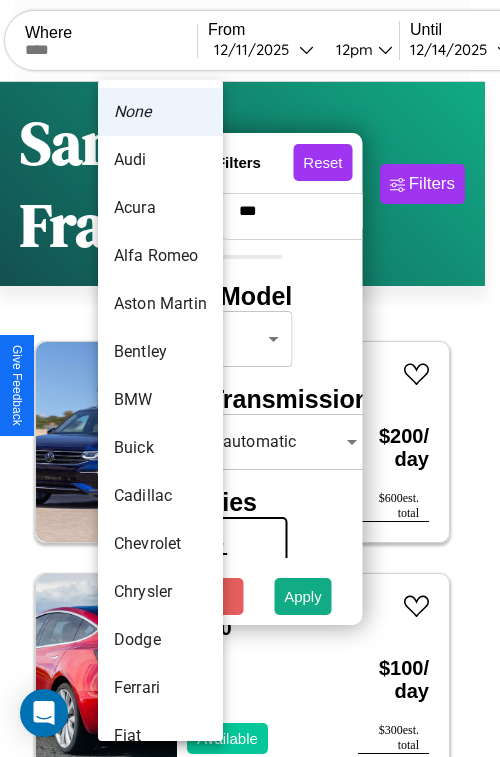 click on "Audi" at bounding box center [160, 160] 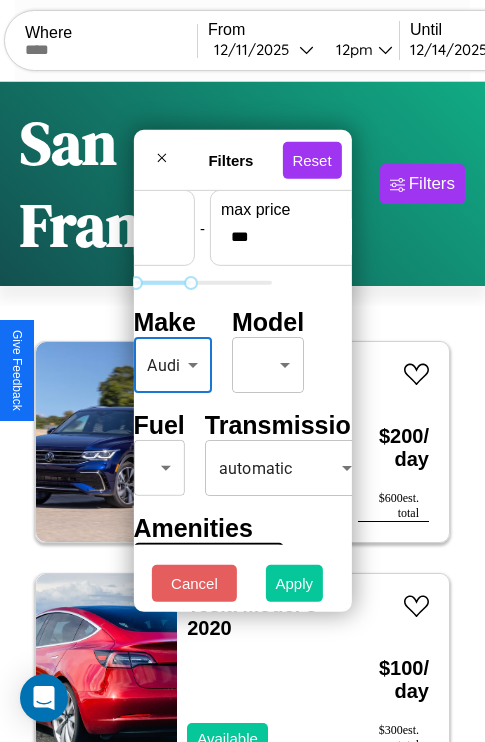 click on "Apply" at bounding box center [295, 583] 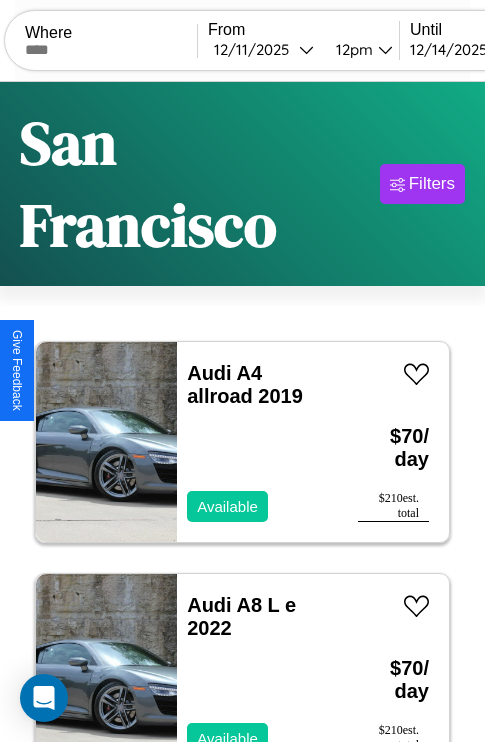 scroll, scrollTop: 74, scrollLeft: 0, axis: vertical 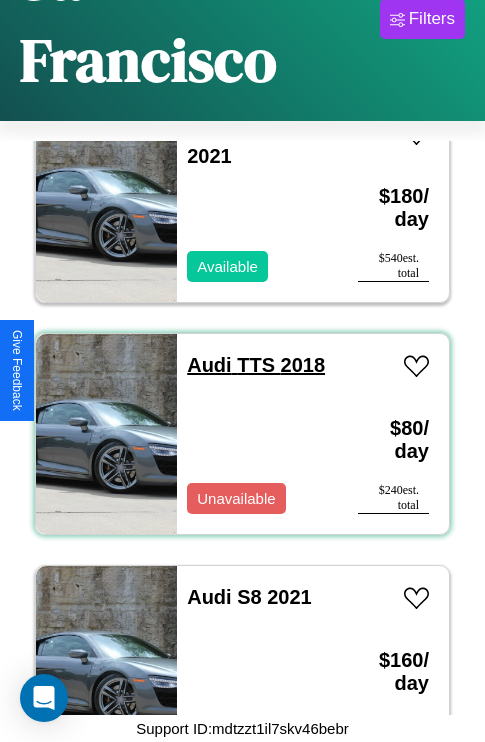 click on "Audi   TTS   2018" at bounding box center [256, 365] 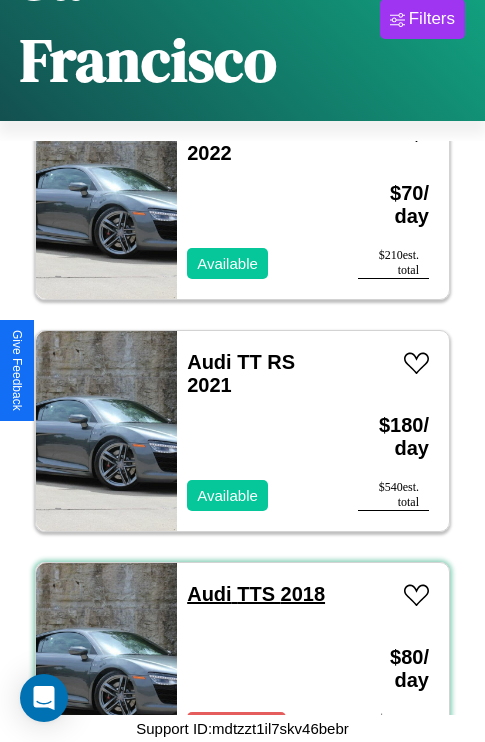 scroll, scrollTop: 307, scrollLeft: 0, axis: vertical 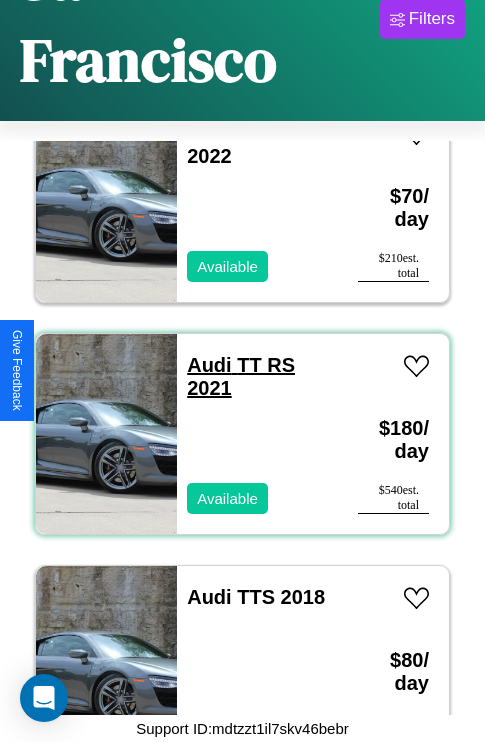 click on "Audi   TT RS   2021" at bounding box center (241, 376) 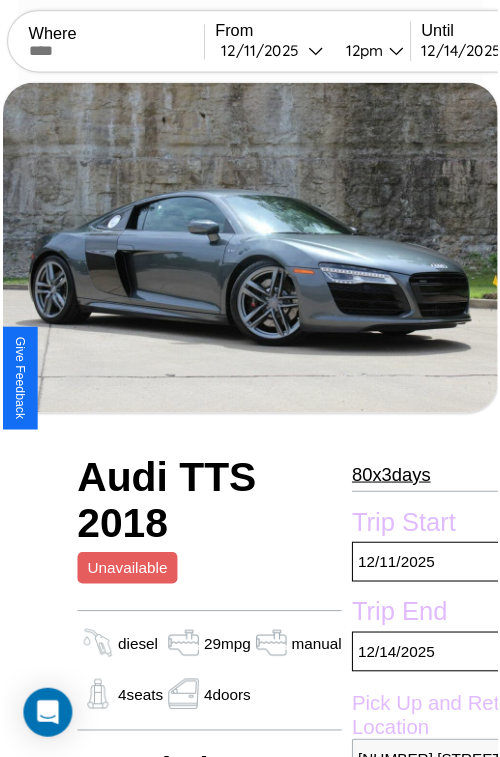 scroll, scrollTop: 180, scrollLeft: 72, axis: both 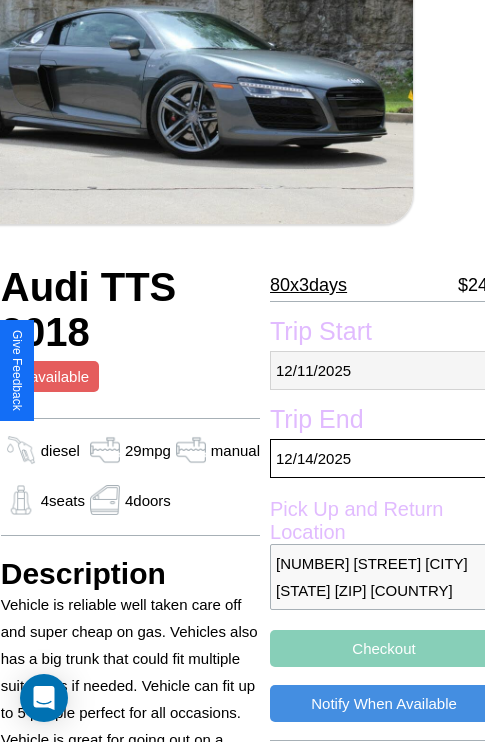 click on "12 / 11 / 2025" at bounding box center [384, 370] 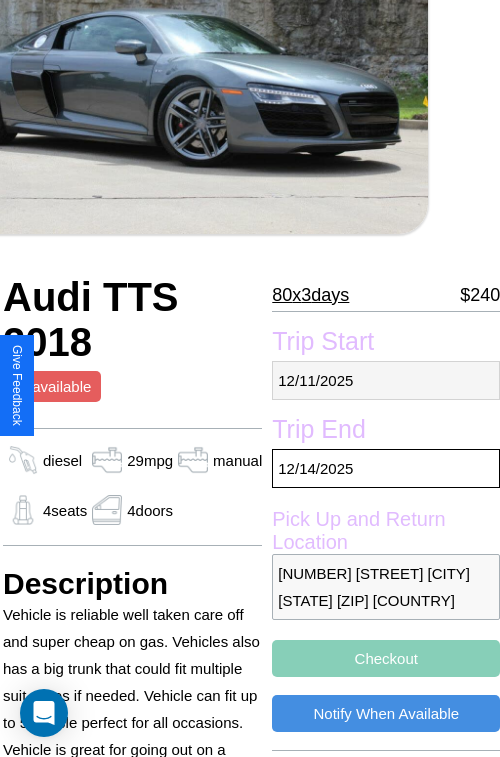 select on "*" 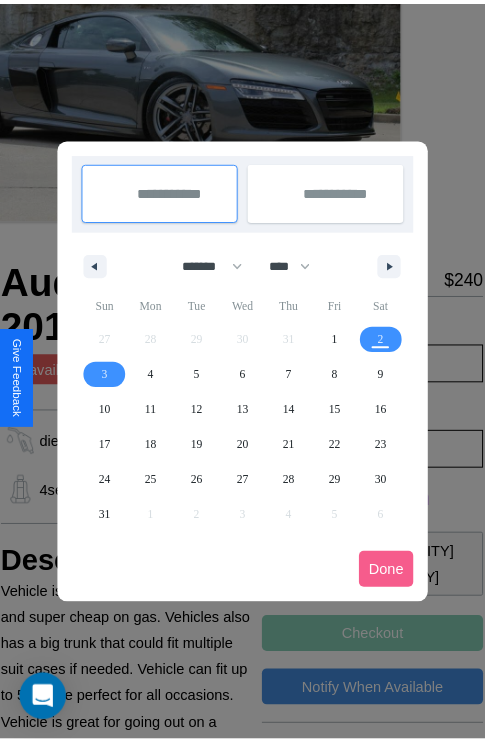 scroll, scrollTop: 0, scrollLeft: 72, axis: horizontal 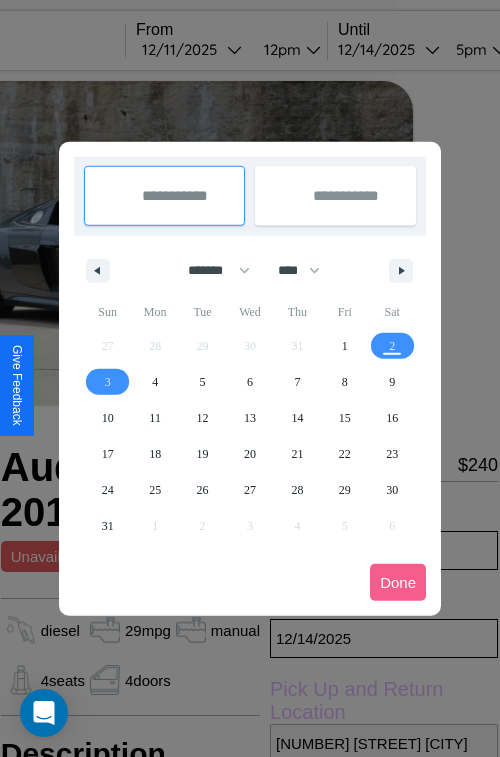 click at bounding box center (250, 378) 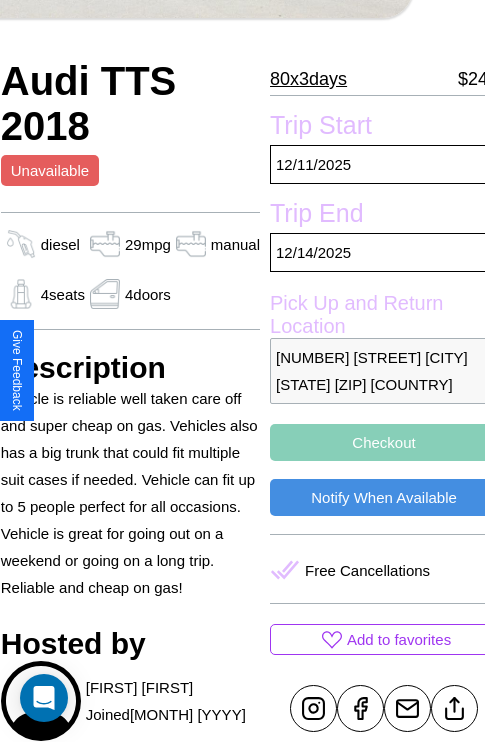 scroll, scrollTop: 458, scrollLeft: 72, axis: both 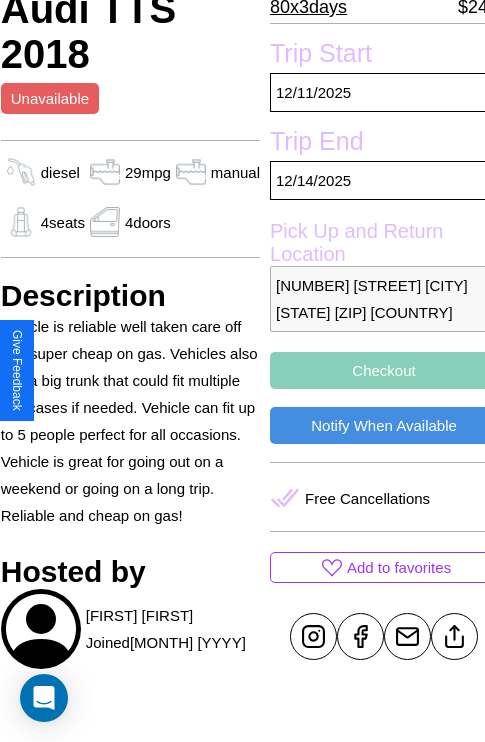 click on "Checkout" at bounding box center [384, 370] 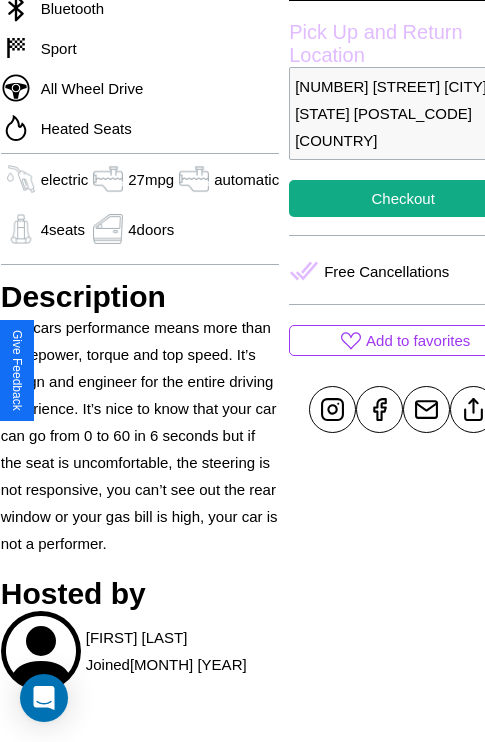 scroll, scrollTop: 696, scrollLeft: 76, axis: both 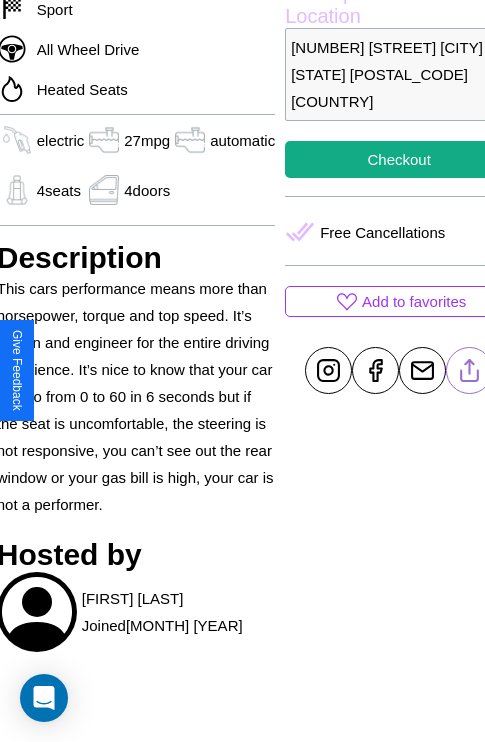 click 